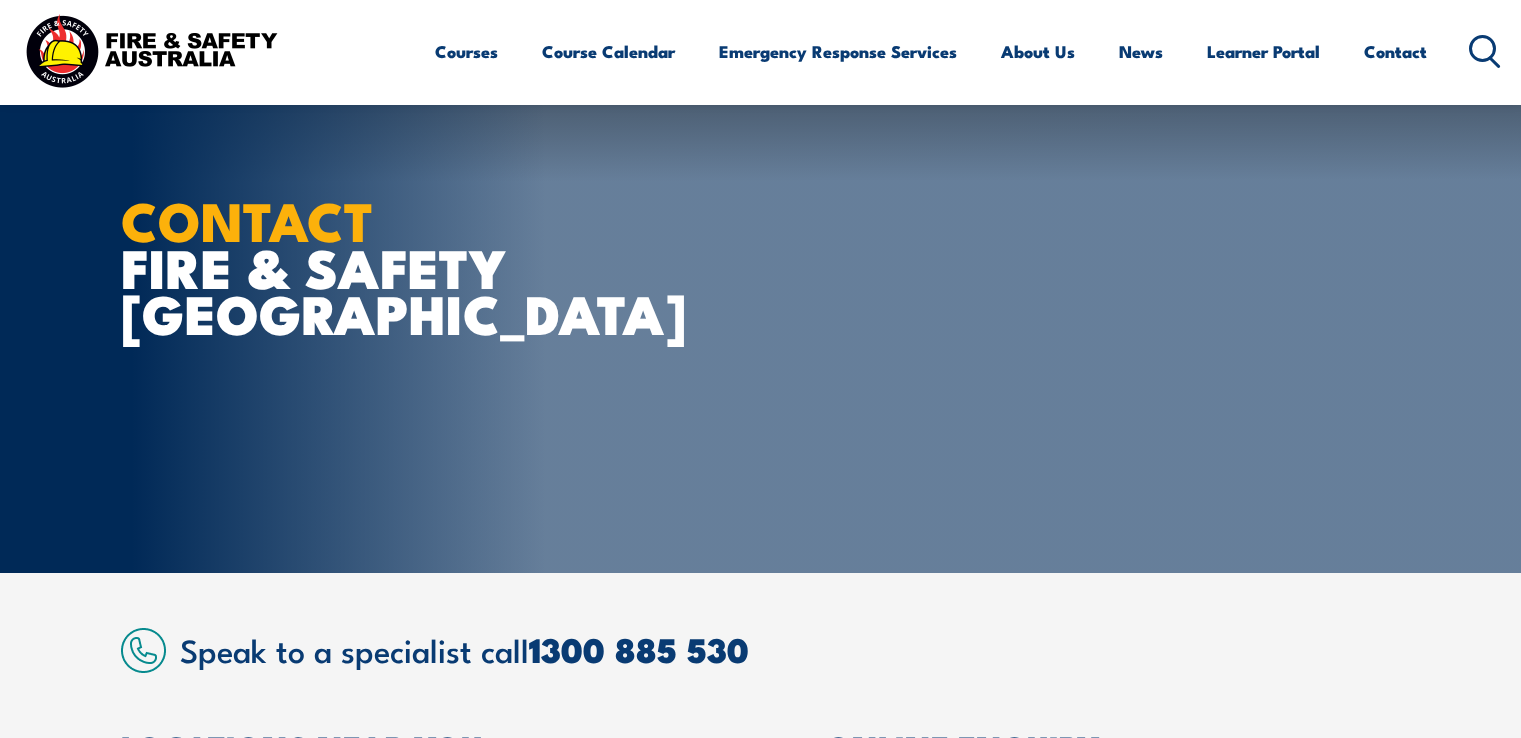 scroll, scrollTop: 400, scrollLeft: 0, axis: vertical 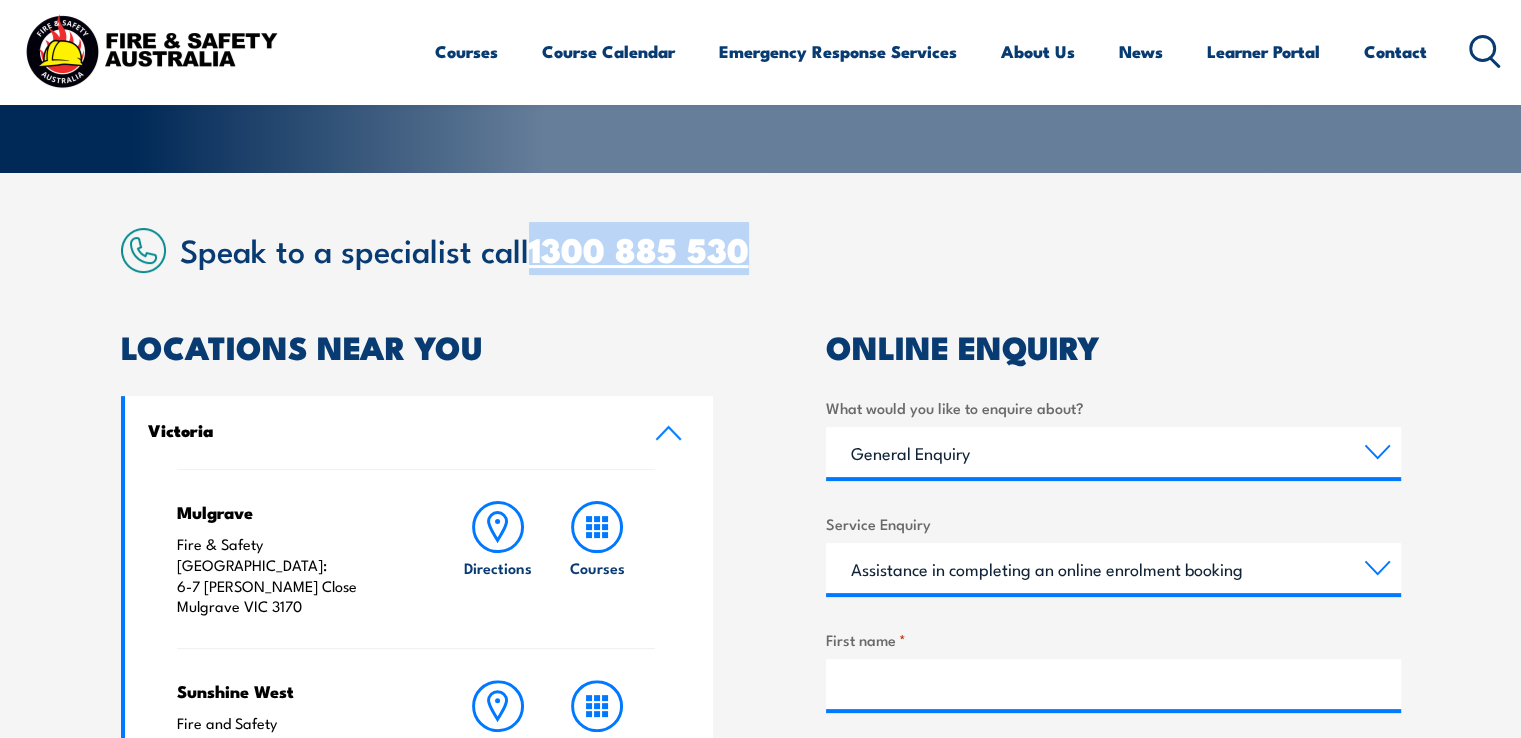 drag, startPoint x: 778, startPoint y: 242, endPoint x: 537, endPoint y: 234, distance: 241.13274 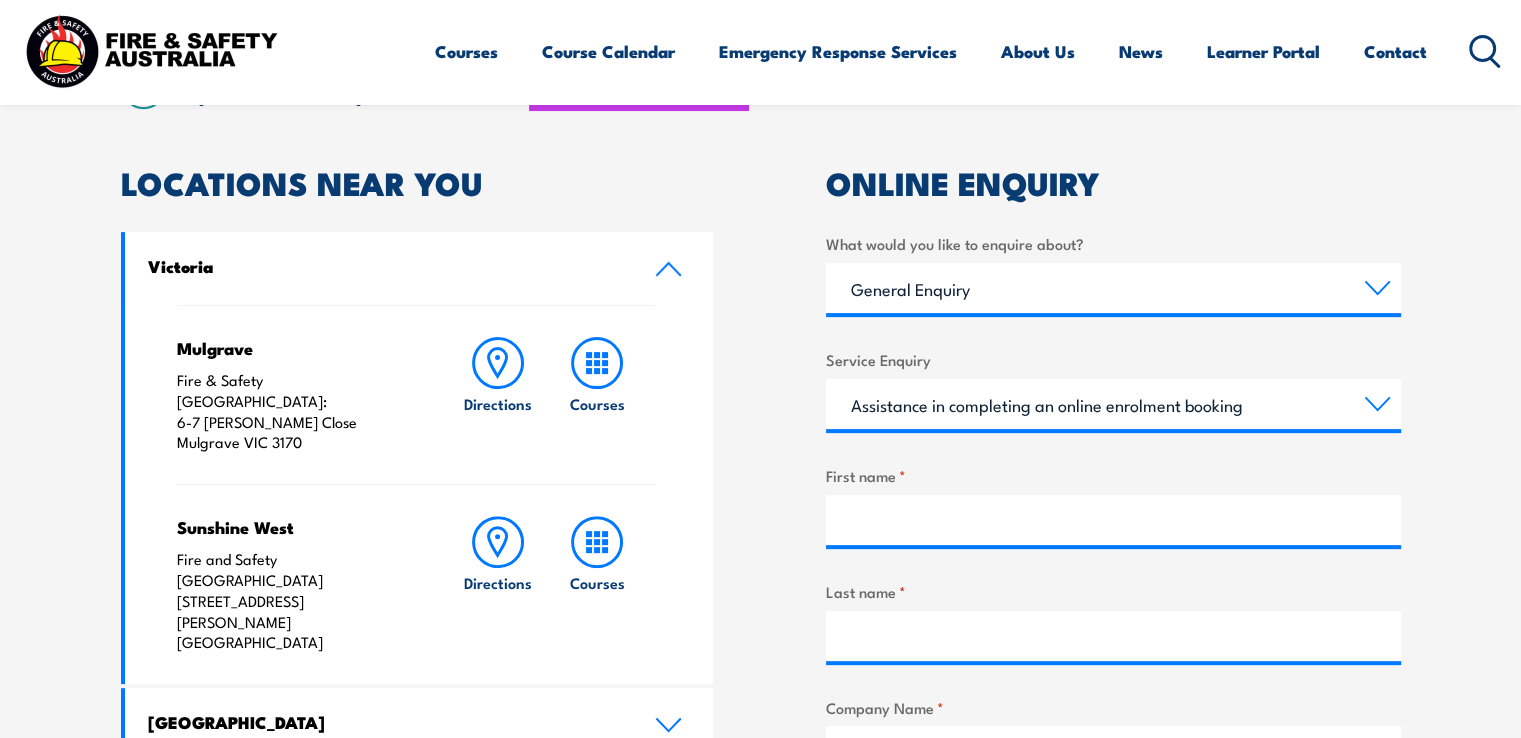 scroll, scrollTop: 600, scrollLeft: 0, axis: vertical 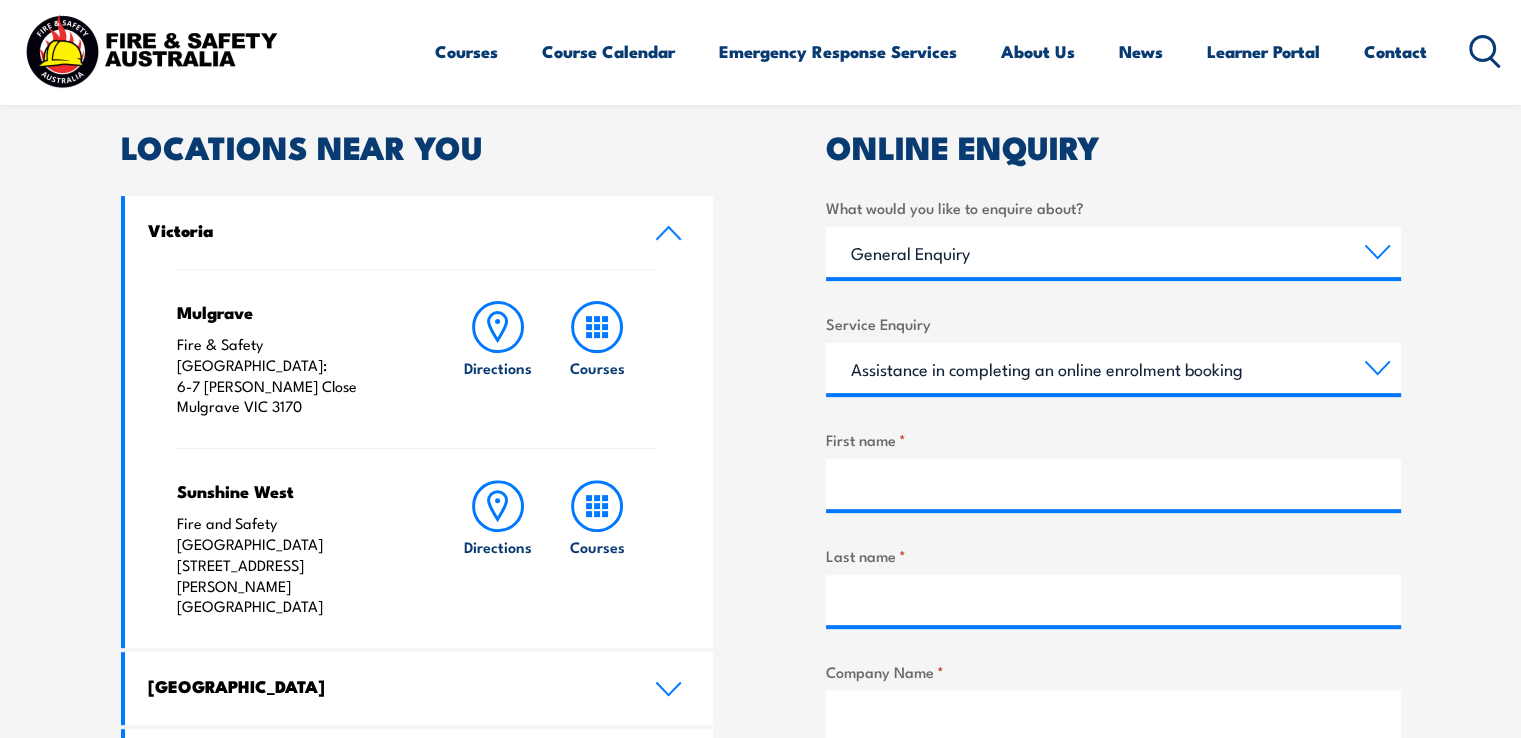 drag, startPoint x: 311, startPoint y: 388, endPoint x: 161, endPoint y: 313, distance: 167.7051 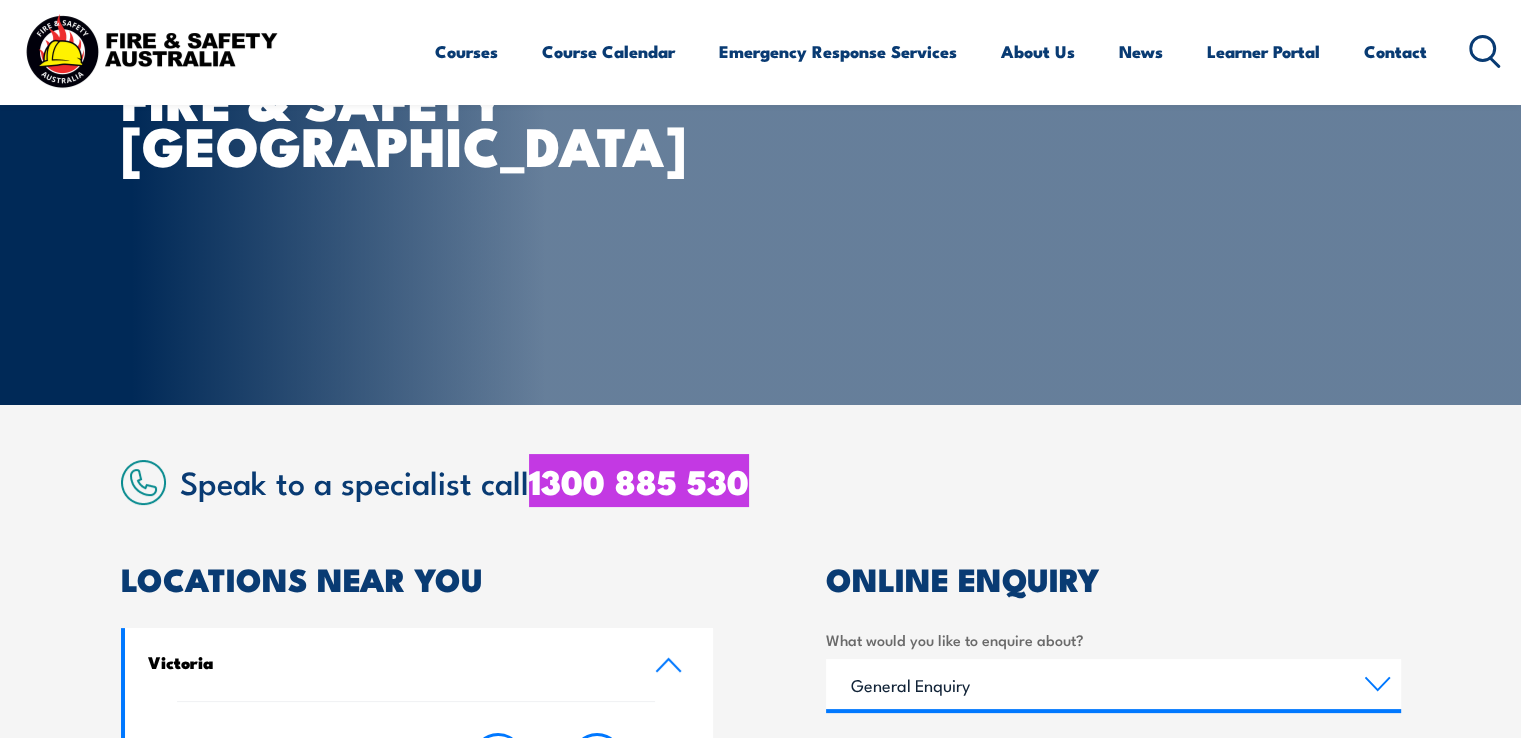 scroll, scrollTop: 0, scrollLeft: 0, axis: both 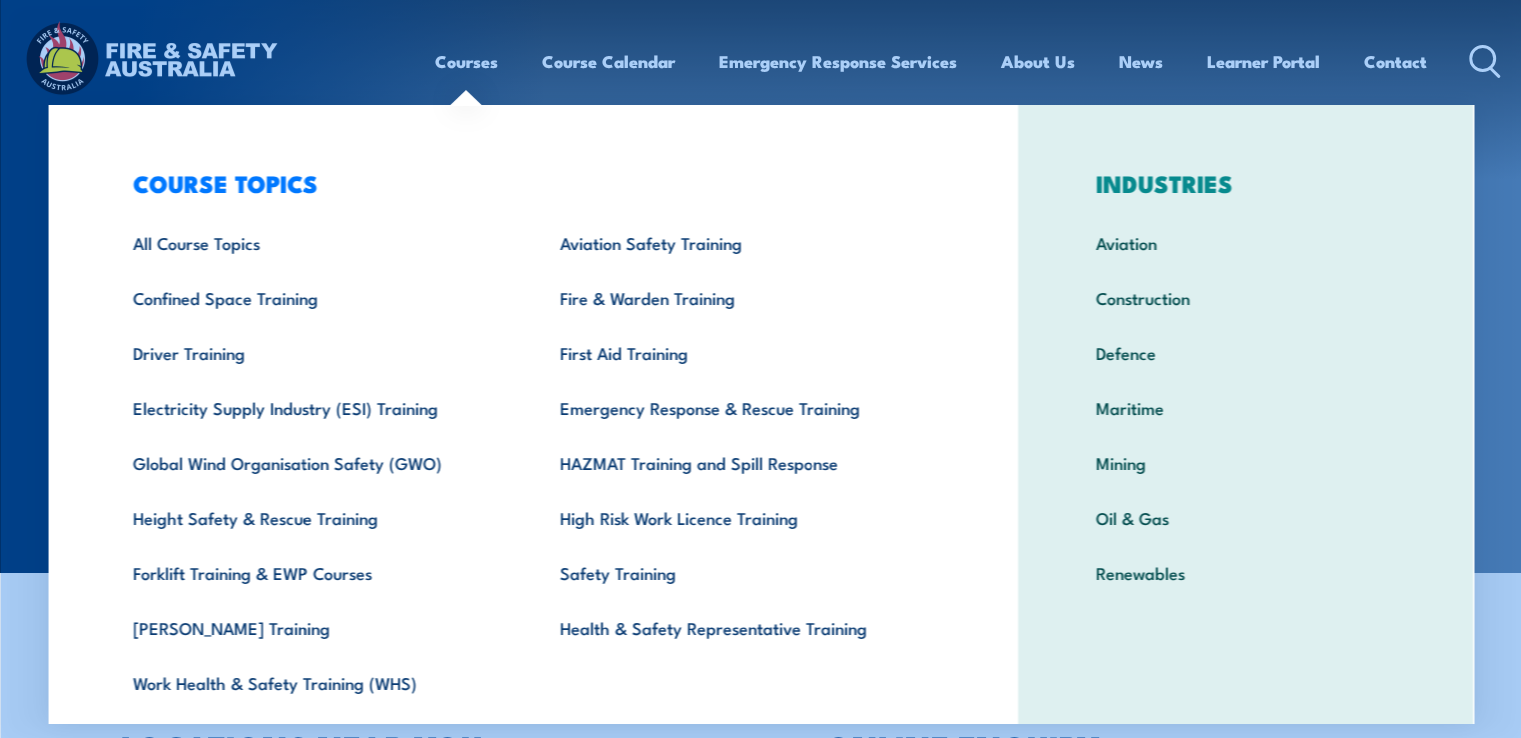 click on "Courses" at bounding box center (466, 61) 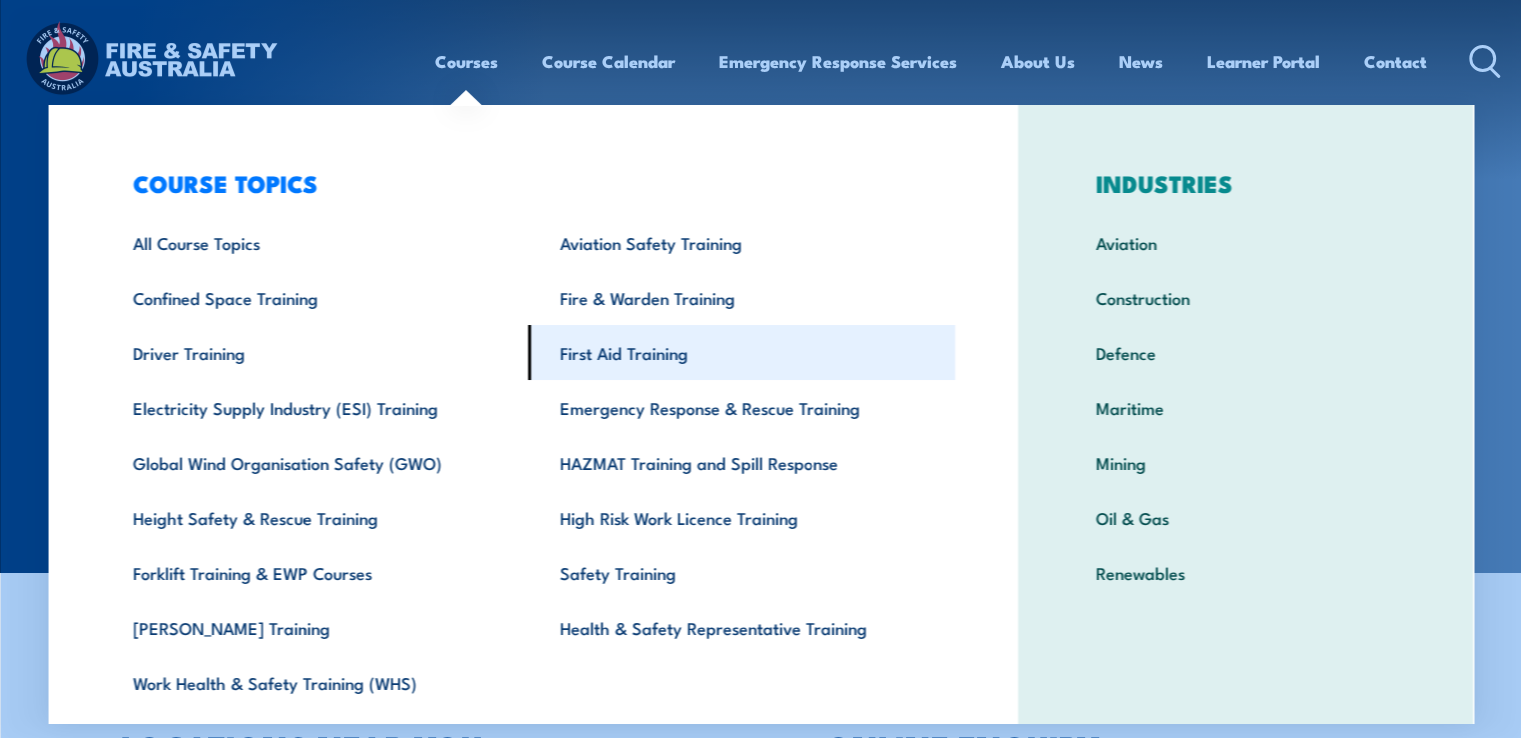 click on "First Aid Training" at bounding box center (741, 352) 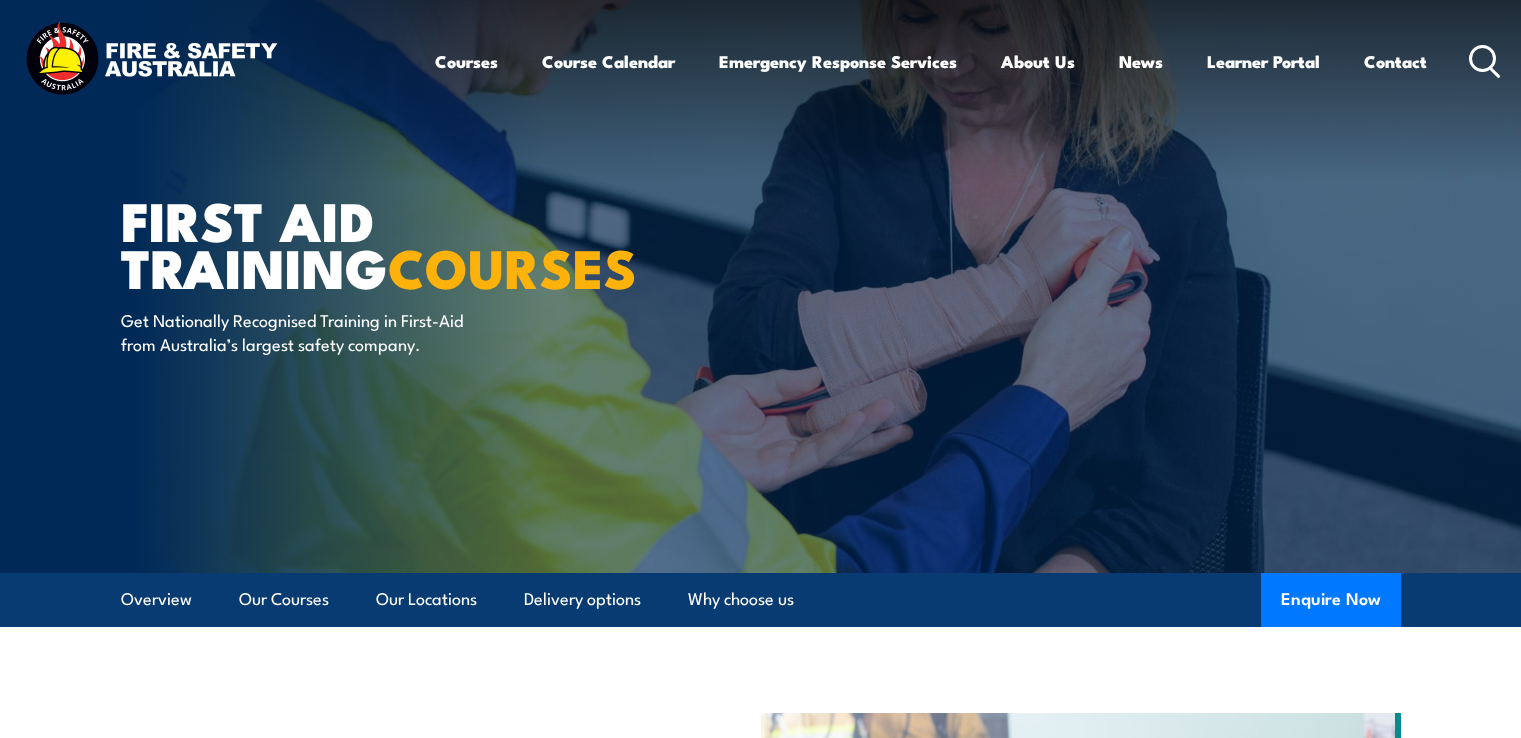 scroll, scrollTop: 0, scrollLeft: 0, axis: both 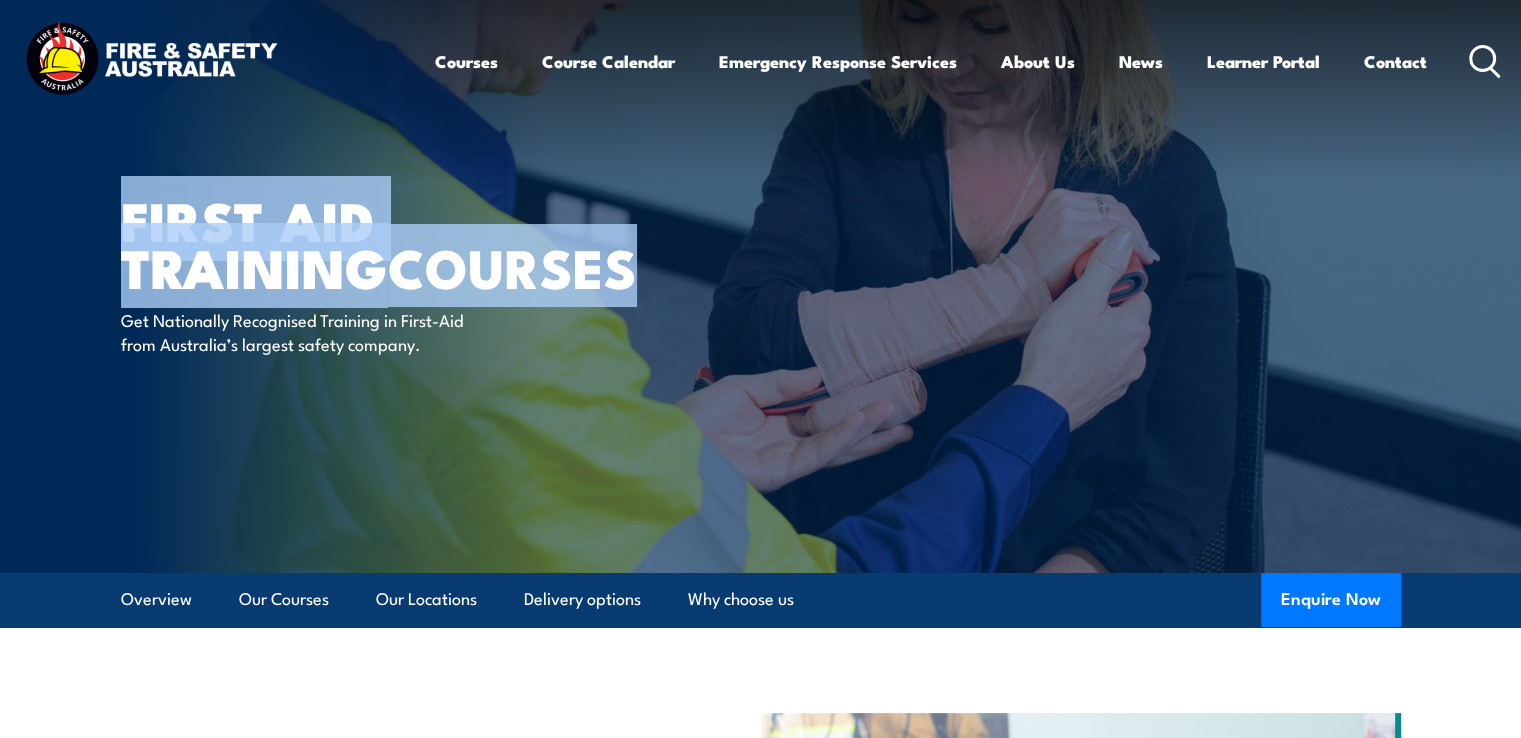 drag, startPoint x: 121, startPoint y: 202, endPoint x: 384, endPoint y: 311, distance: 284.6928 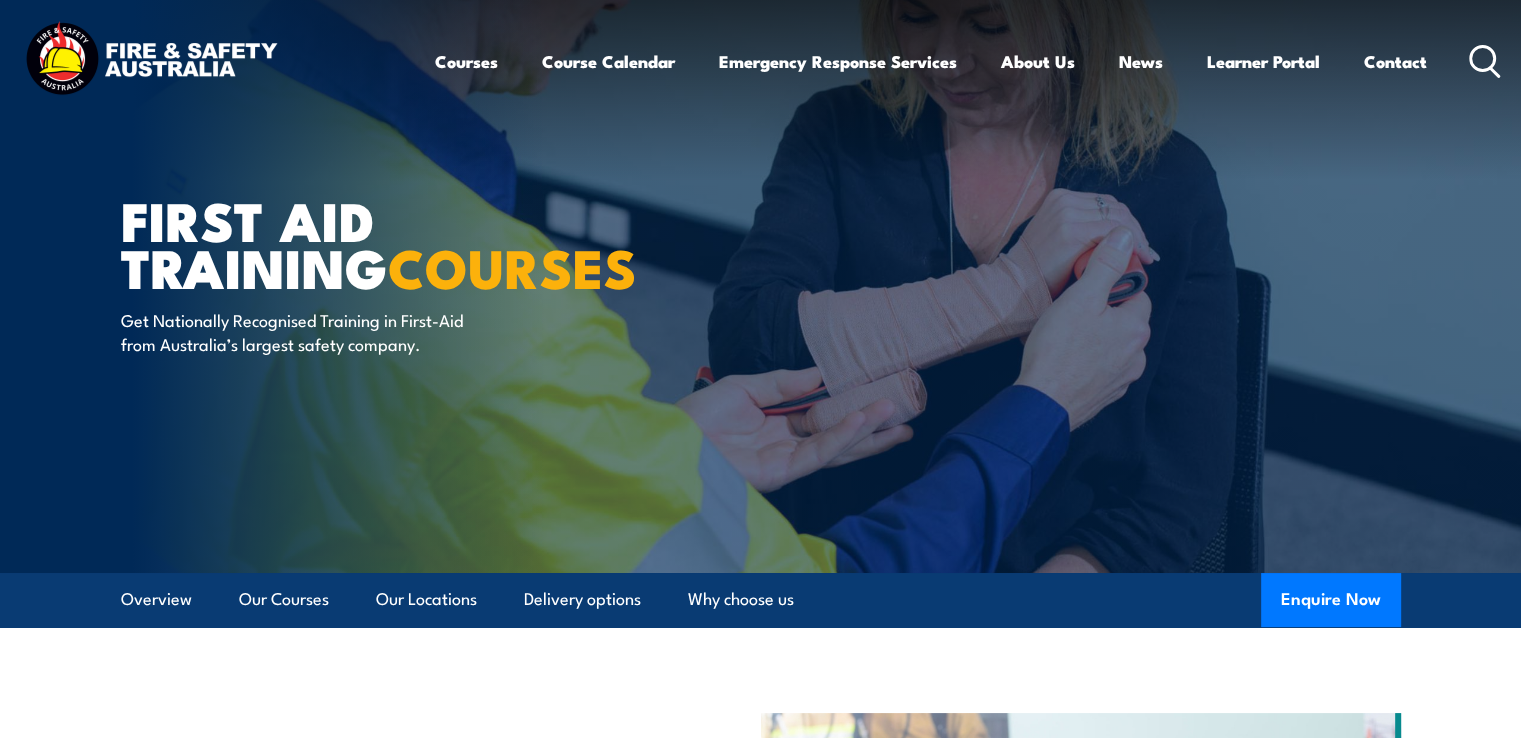 click on "First Aid Training  COURSES
Get Nationally Recognised Training in First-Aid from Australia’s largest safety company." at bounding box center (761, 286) 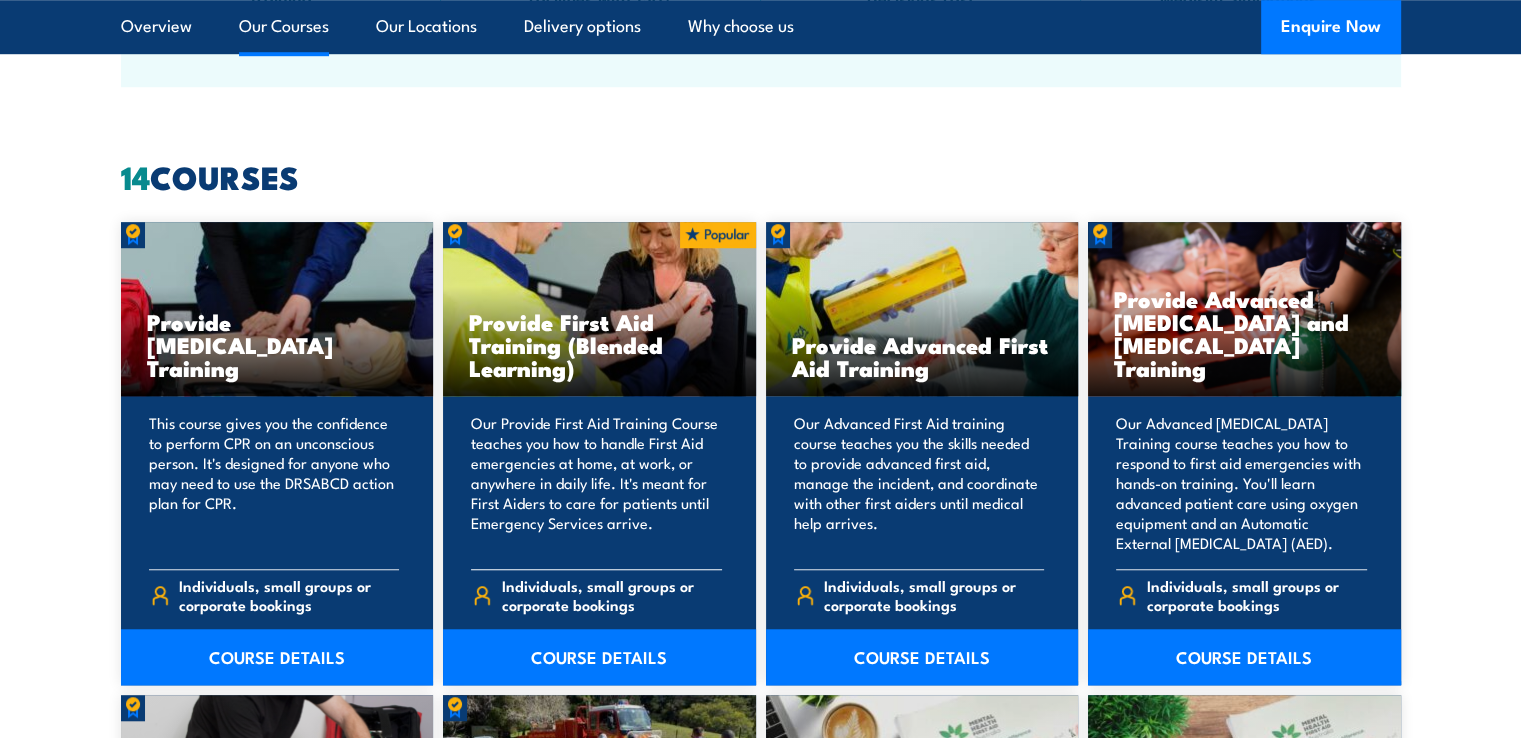 scroll, scrollTop: 1500, scrollLeft: 0, axis: vertical 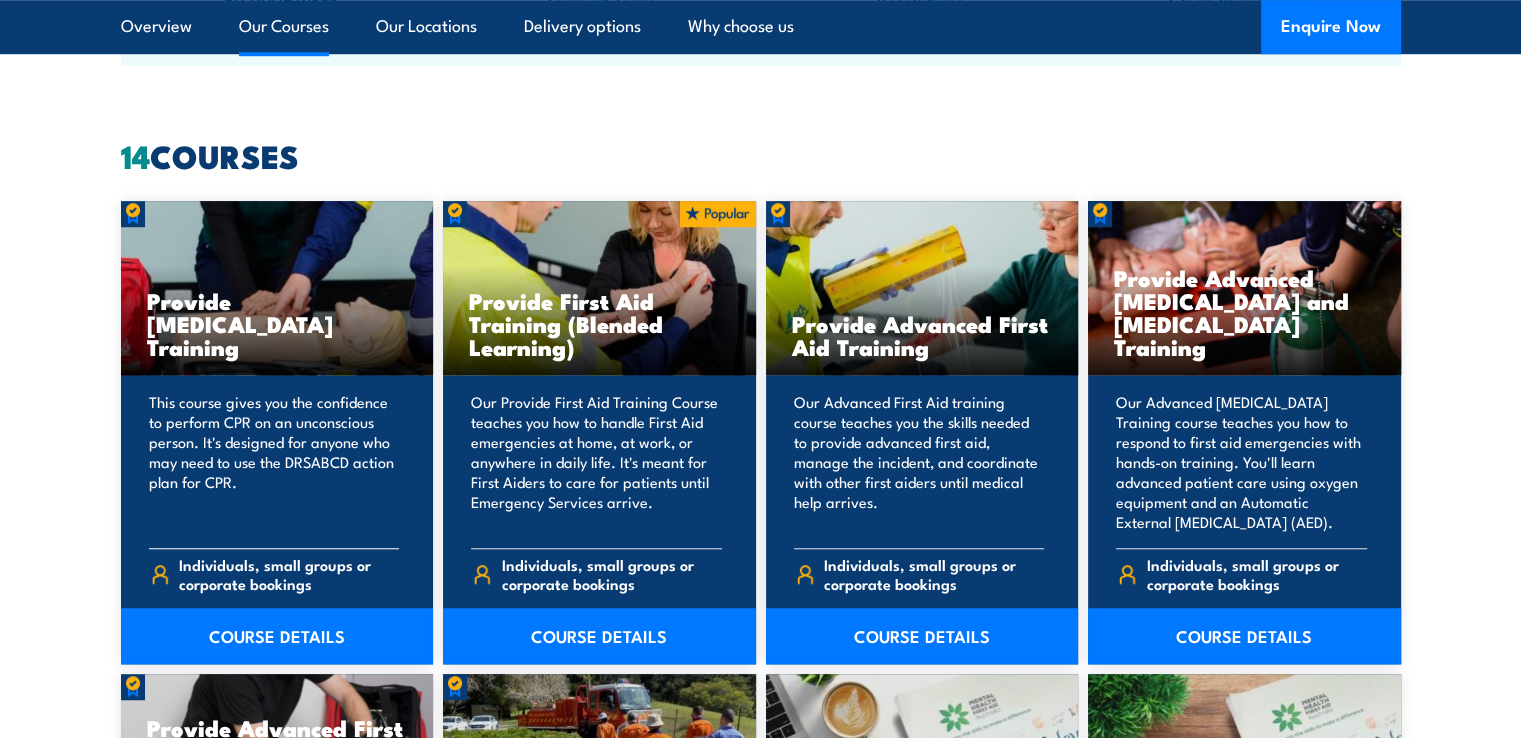 click on "Provide Cardiopulmonary Resuscitation Training" at bounding box center [277, 323] 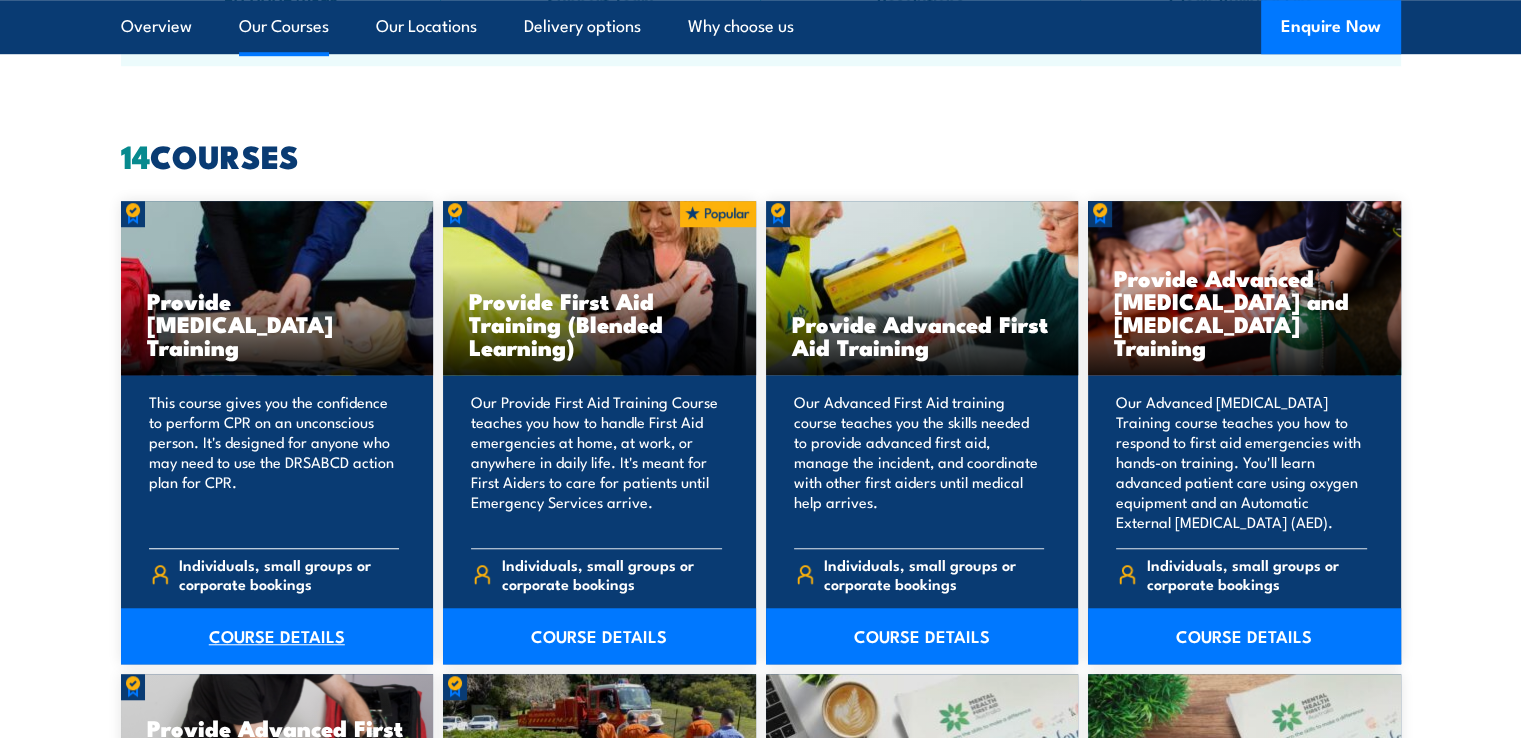 click on "COURSE DETAILS" at bounding box center (277, 636) 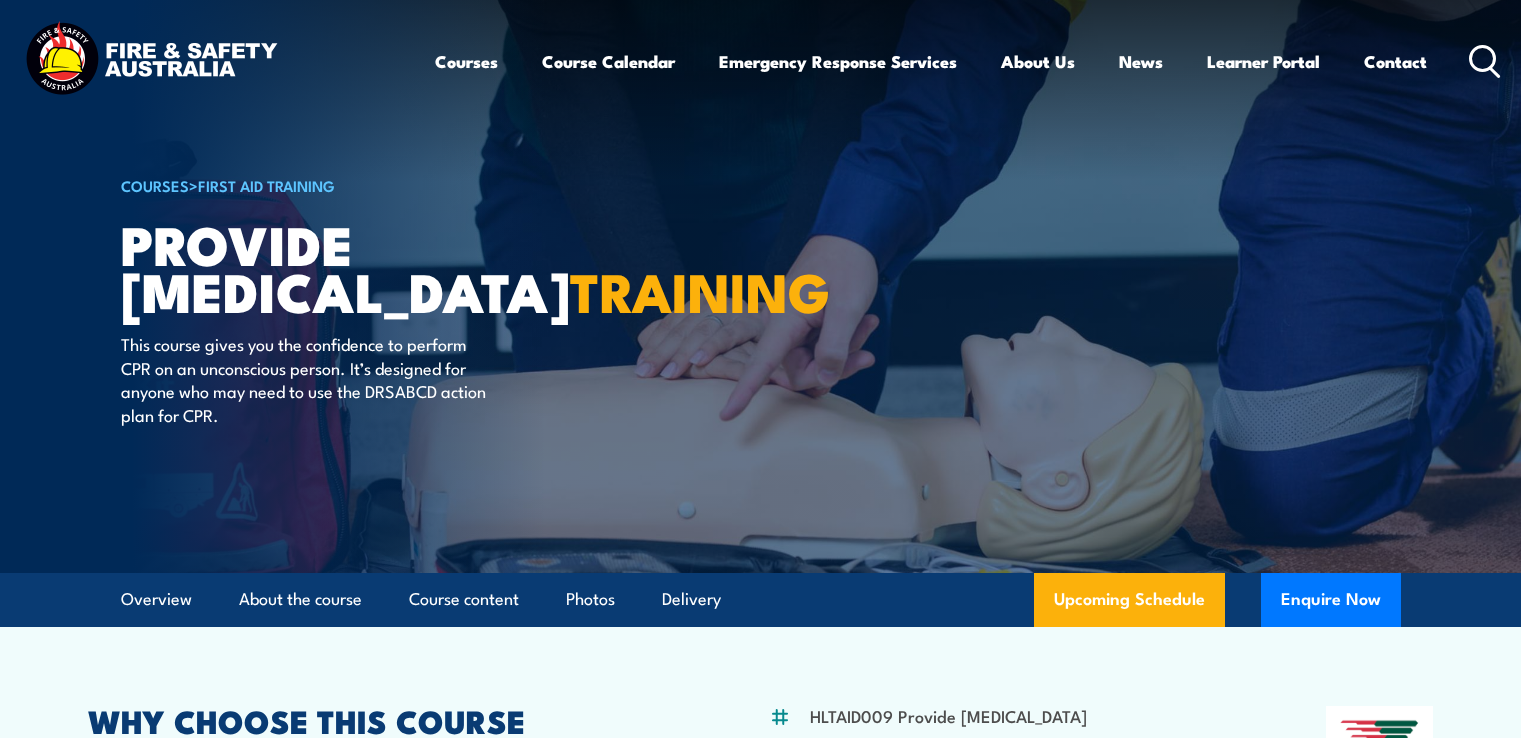 scroll, scrollTop: 0, scrollLeft: 0, axis: both 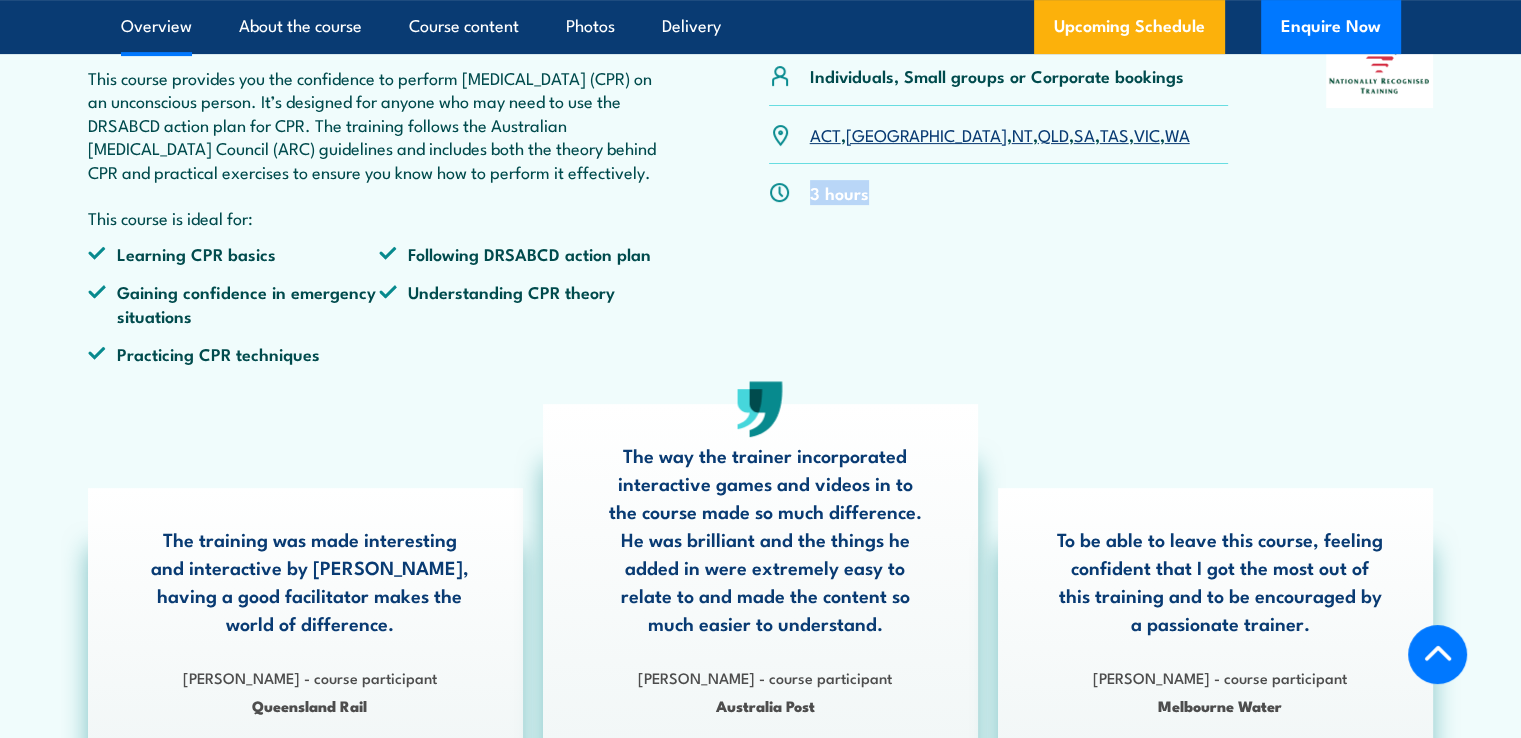 drag, startPoint x: 891, startPoint y: 218, endPoint x: 804, endPoint y: 221, distance: 87.05171 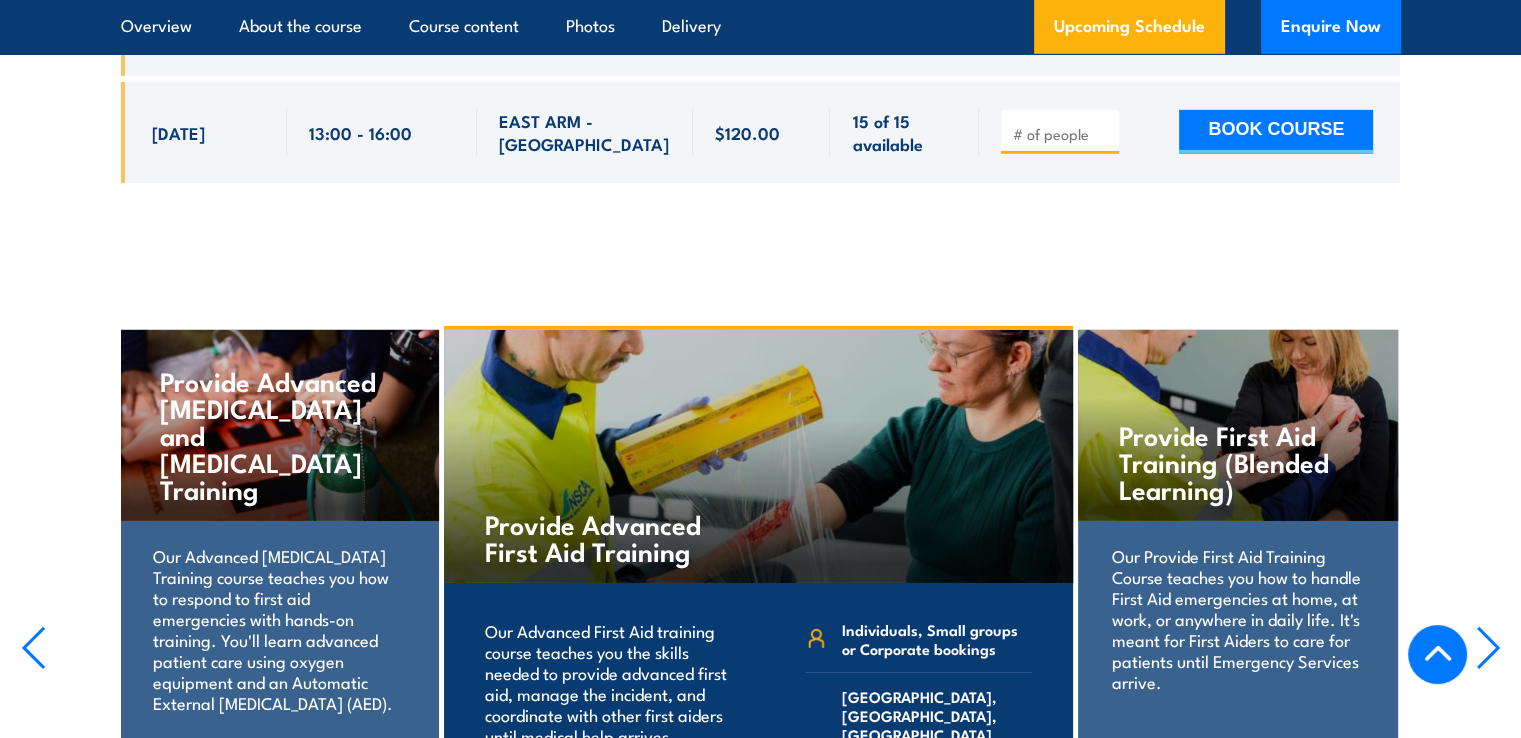 scroll, scrollTop: 6200, scrollLeft: 0, axis: vertical 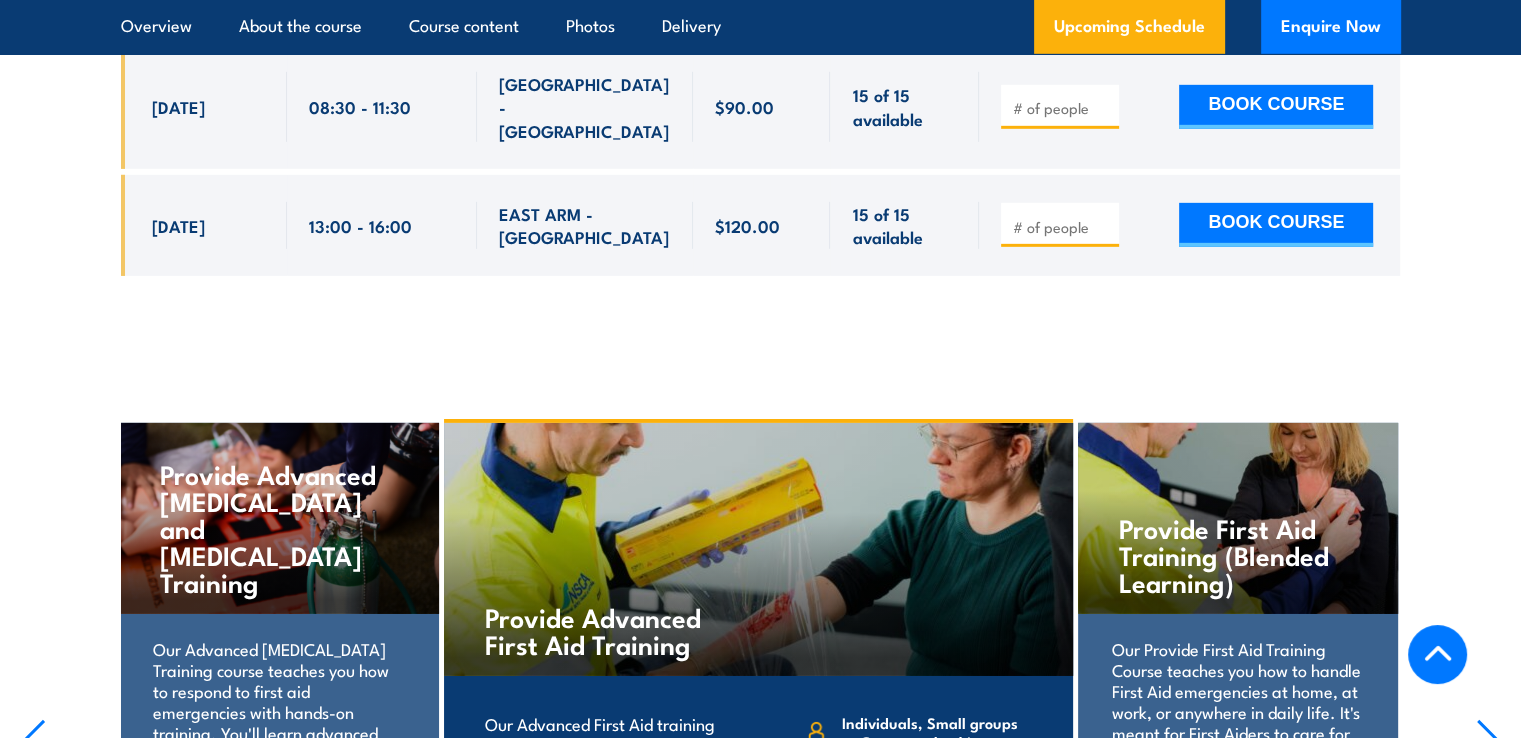 click on "Provide Advanced First Aid Training" at bounding box center [602, 630] 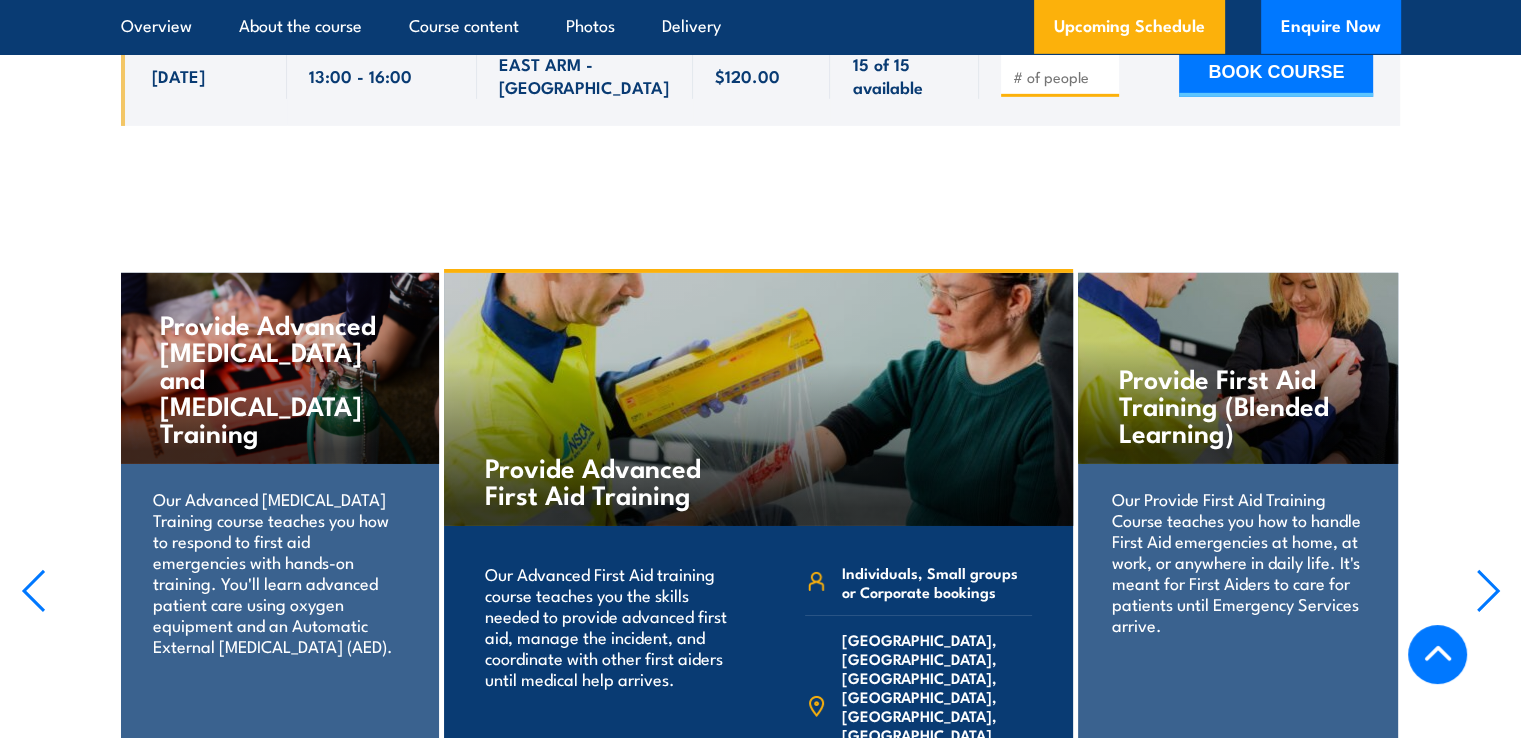 scroll, scrollTop: 6400, scrollLeft: 0, axis: vertical 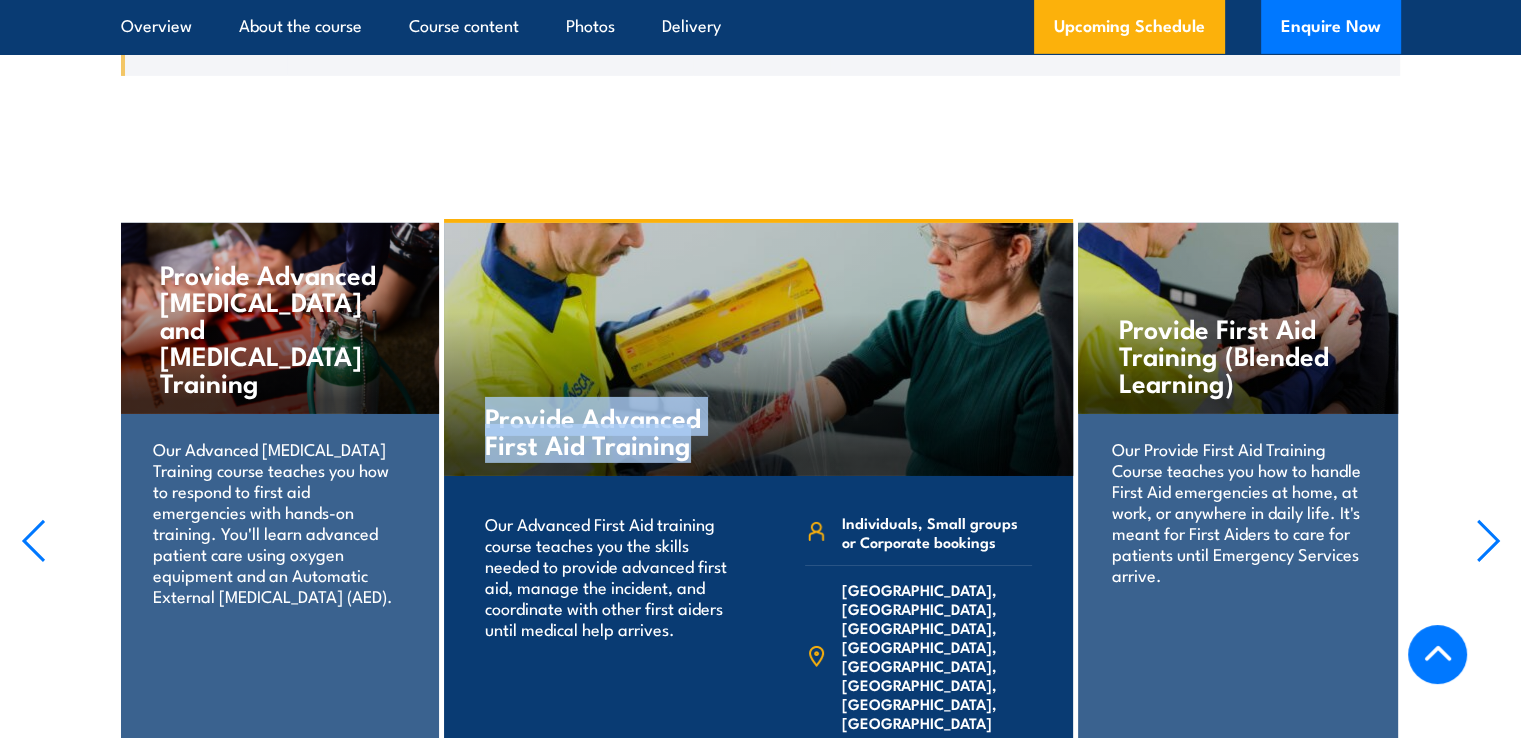 drag, startPoint x: 484, startPoint y: 237, endPoint x: 685, endPoint y: 263, distance: 202.67462 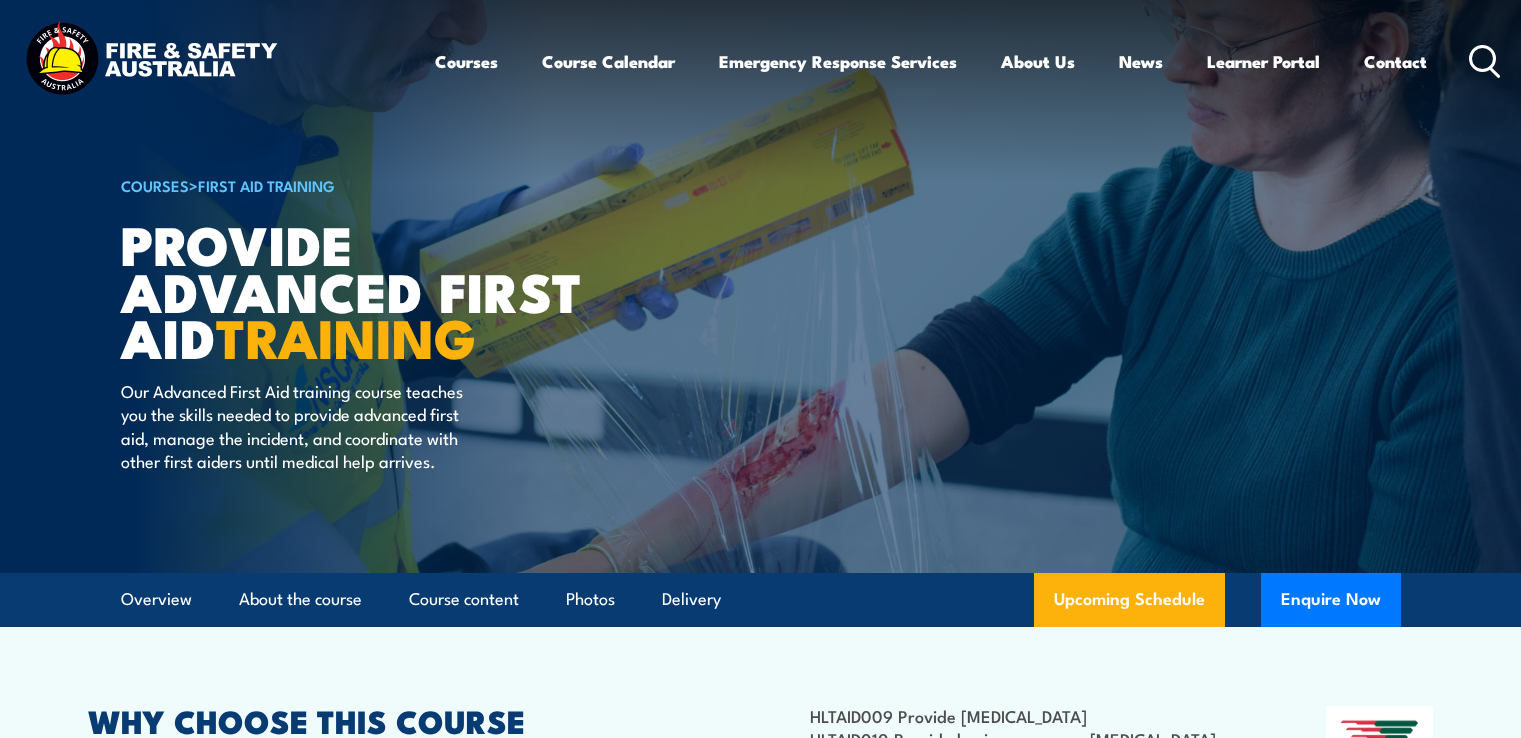 scroll, scrollTop: 0, scrollLeft: 0, axis: both 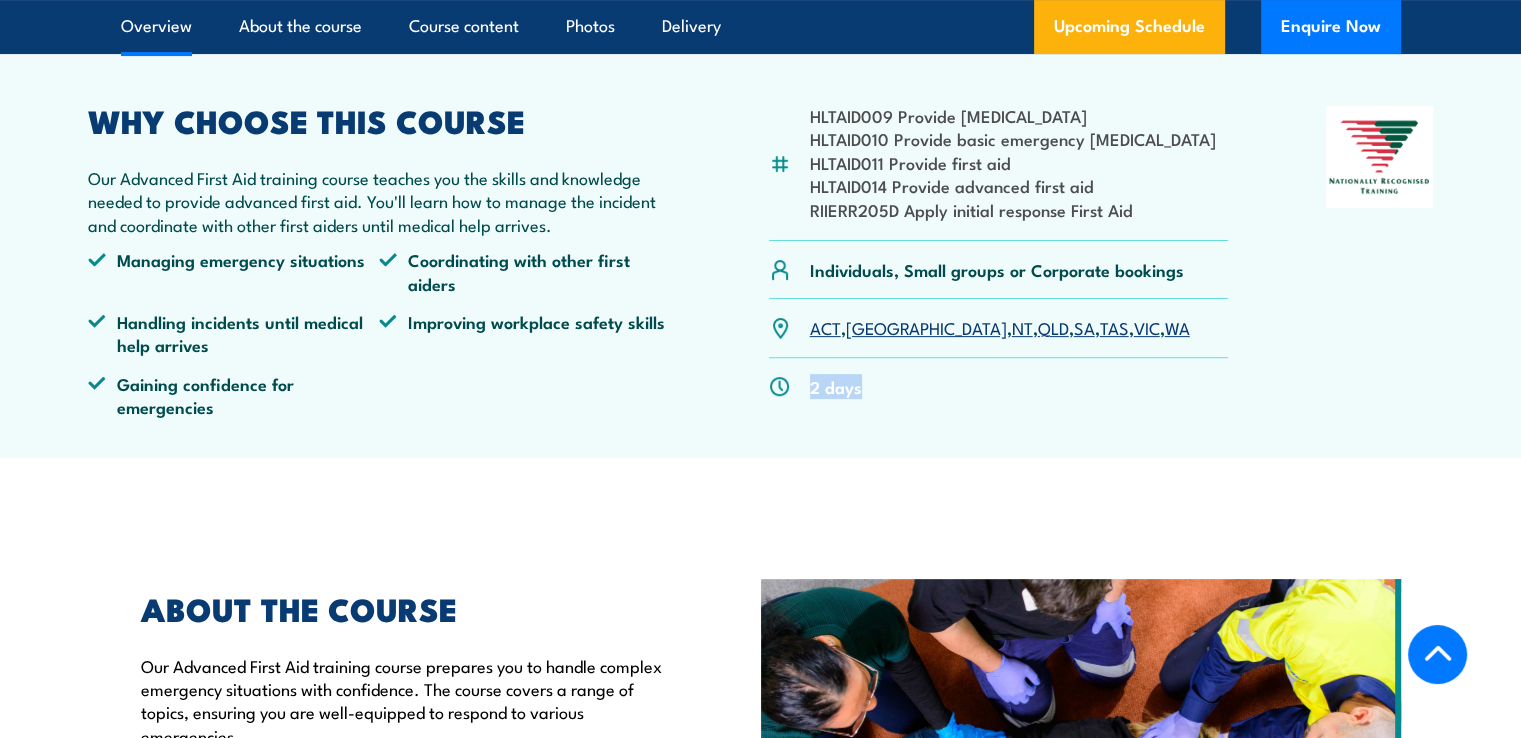 drag, startPoint x: 878, startPoint y: 388, endPoint x: 806, endPoint y: 396, distance: 72.443085 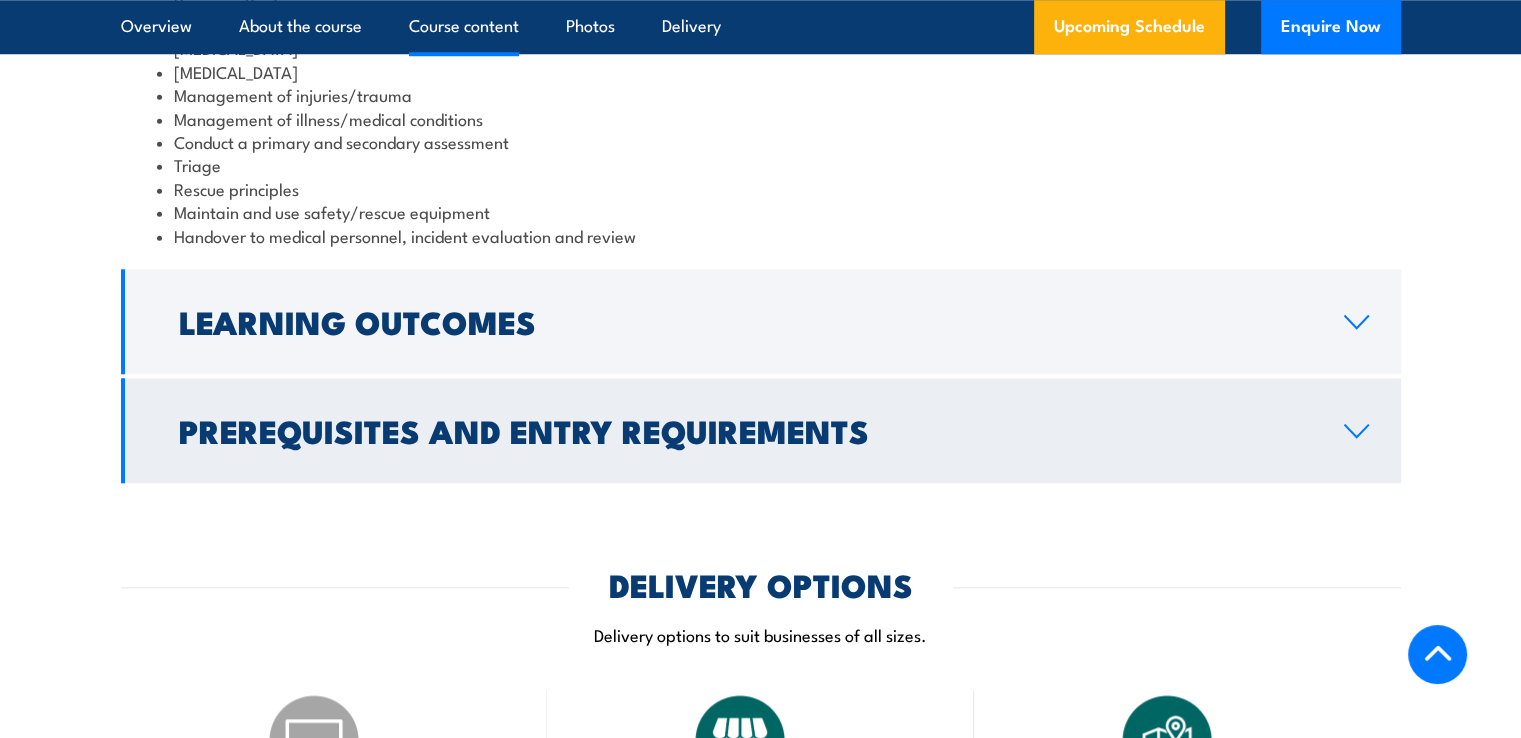 scroll, scrollTop: 1900, scrollLeft: 0, axis: vertical 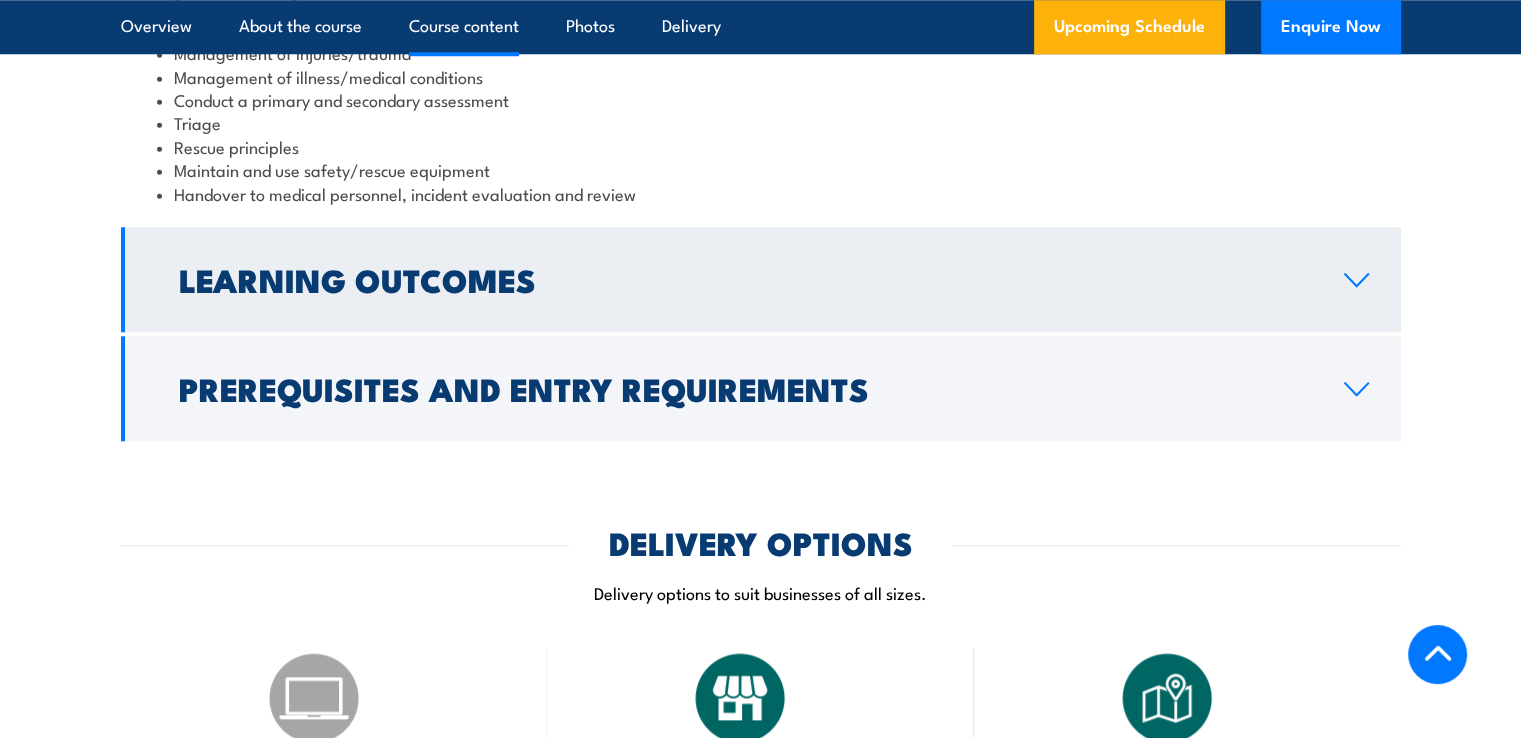 click on "Learning Outcomes" at bounding box center (745, 279) 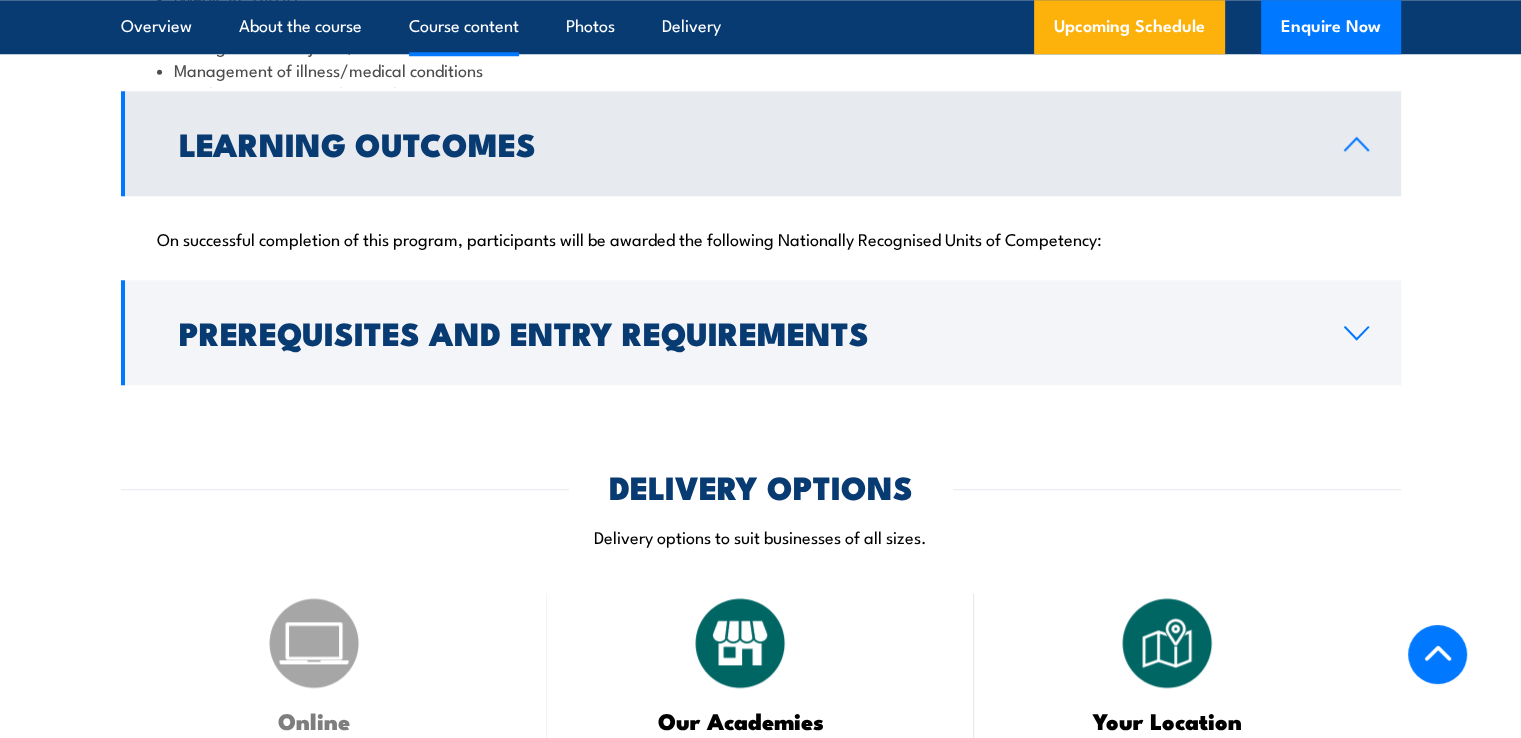 scroll, scrollTop: 1747, scrollLeft: 0, axis: vertical 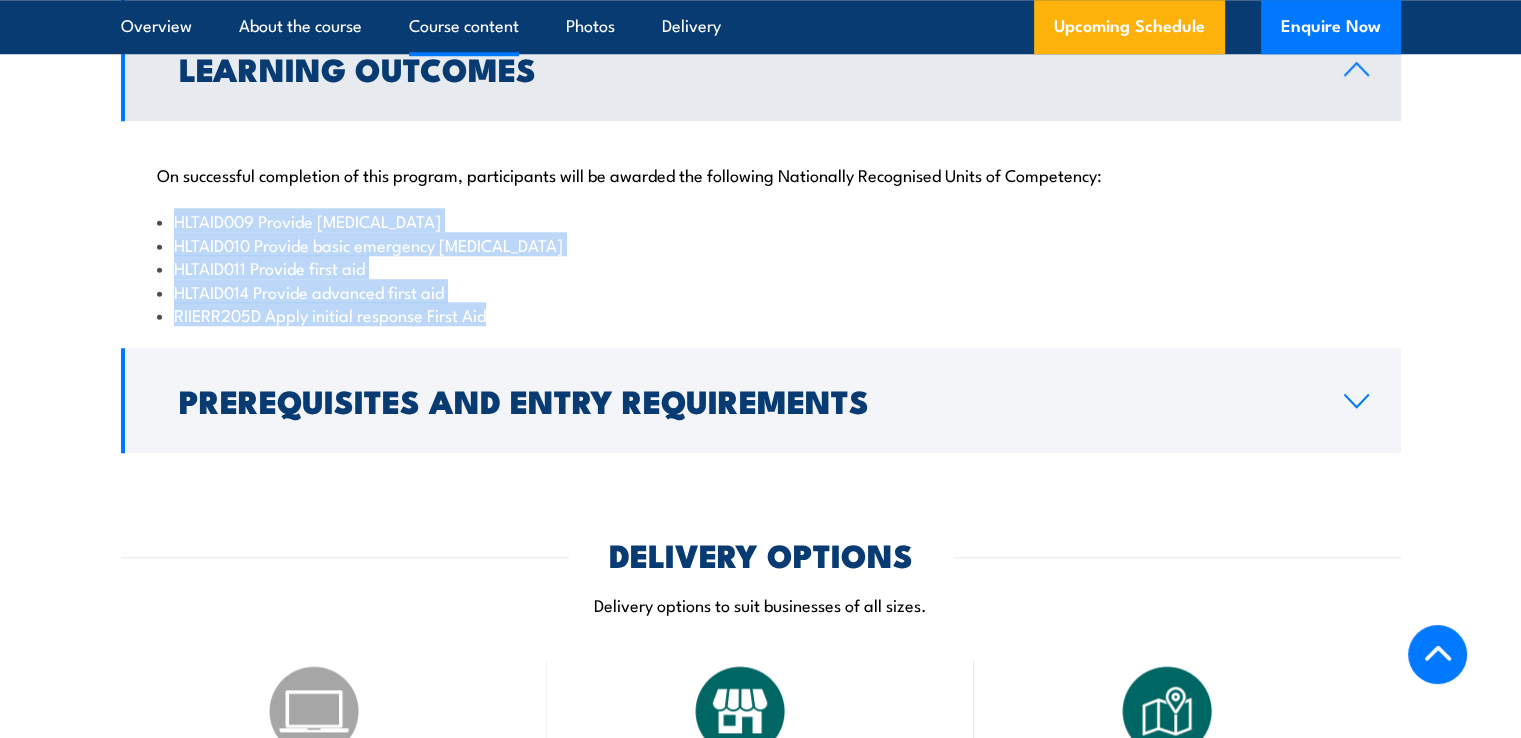 drag, startPoint x: 497, startPoint y: 292, endPoint x: 166, endPoint y: 193, distance: 345.48807 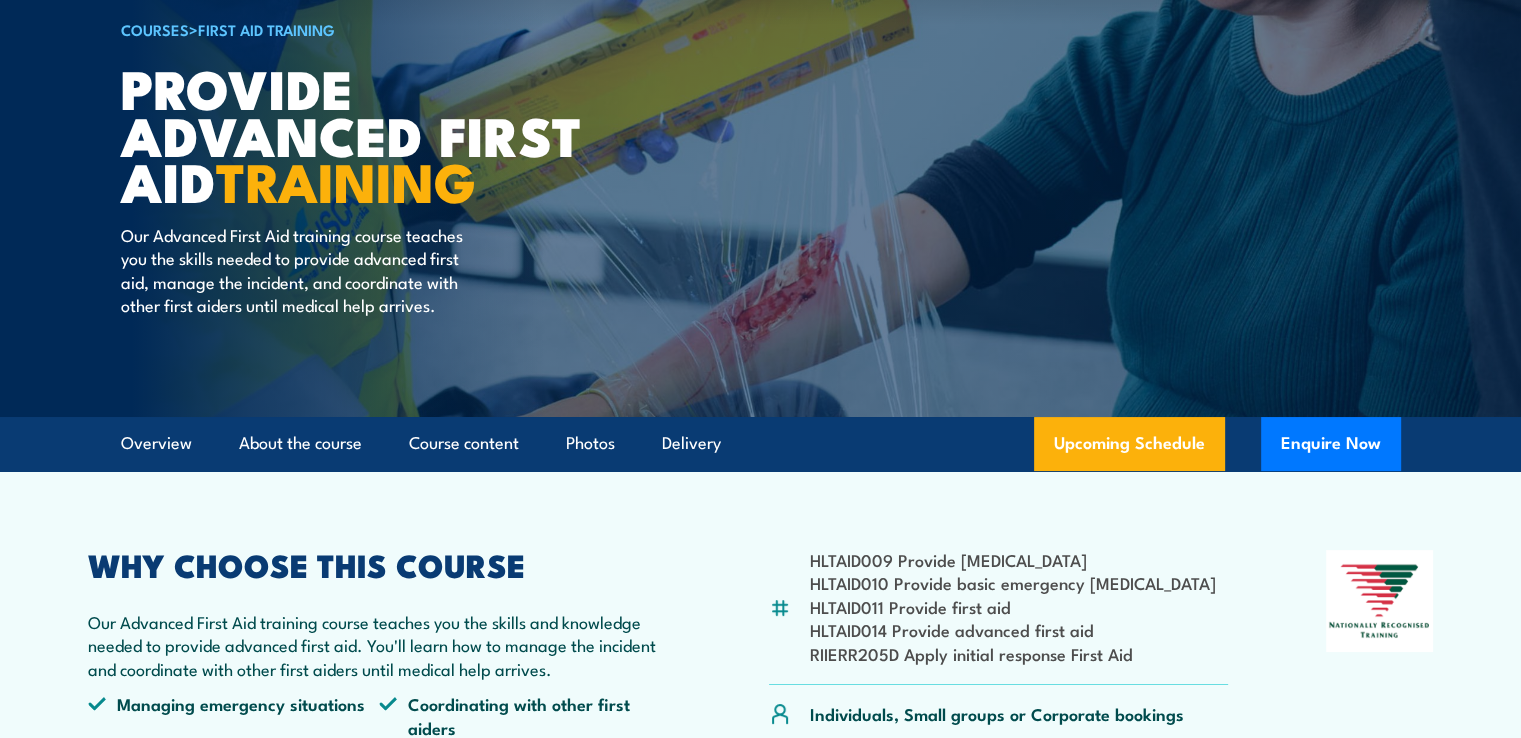 scroll, scrollTop: 0, scrollLeft: 0, axis: both 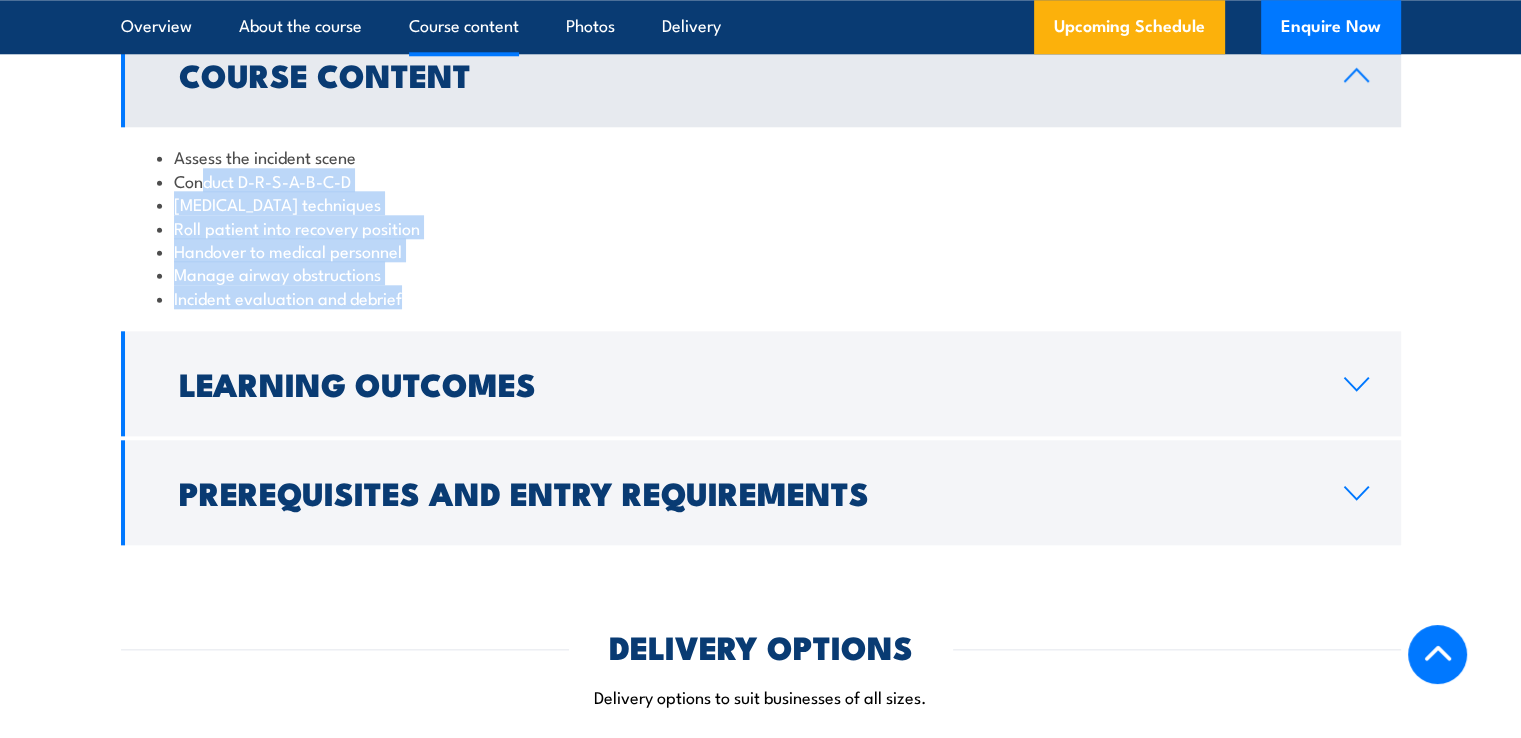 drag, startPoint x: 404, startPoint y: 341, endPoint x: 206, endPoint y: 217, distance: 233.62363 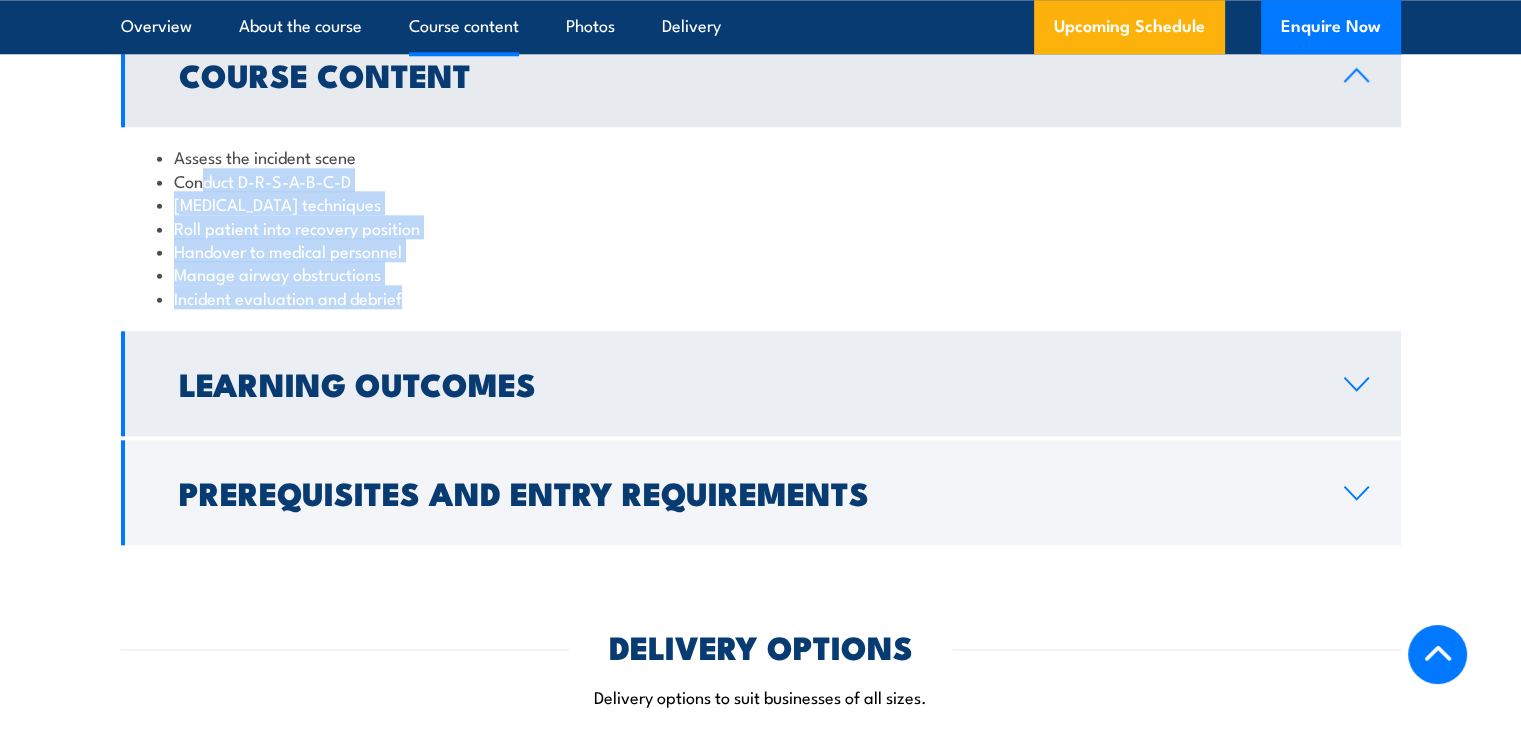 click on "Learning Outcomes" at bounding box center [745, 383] 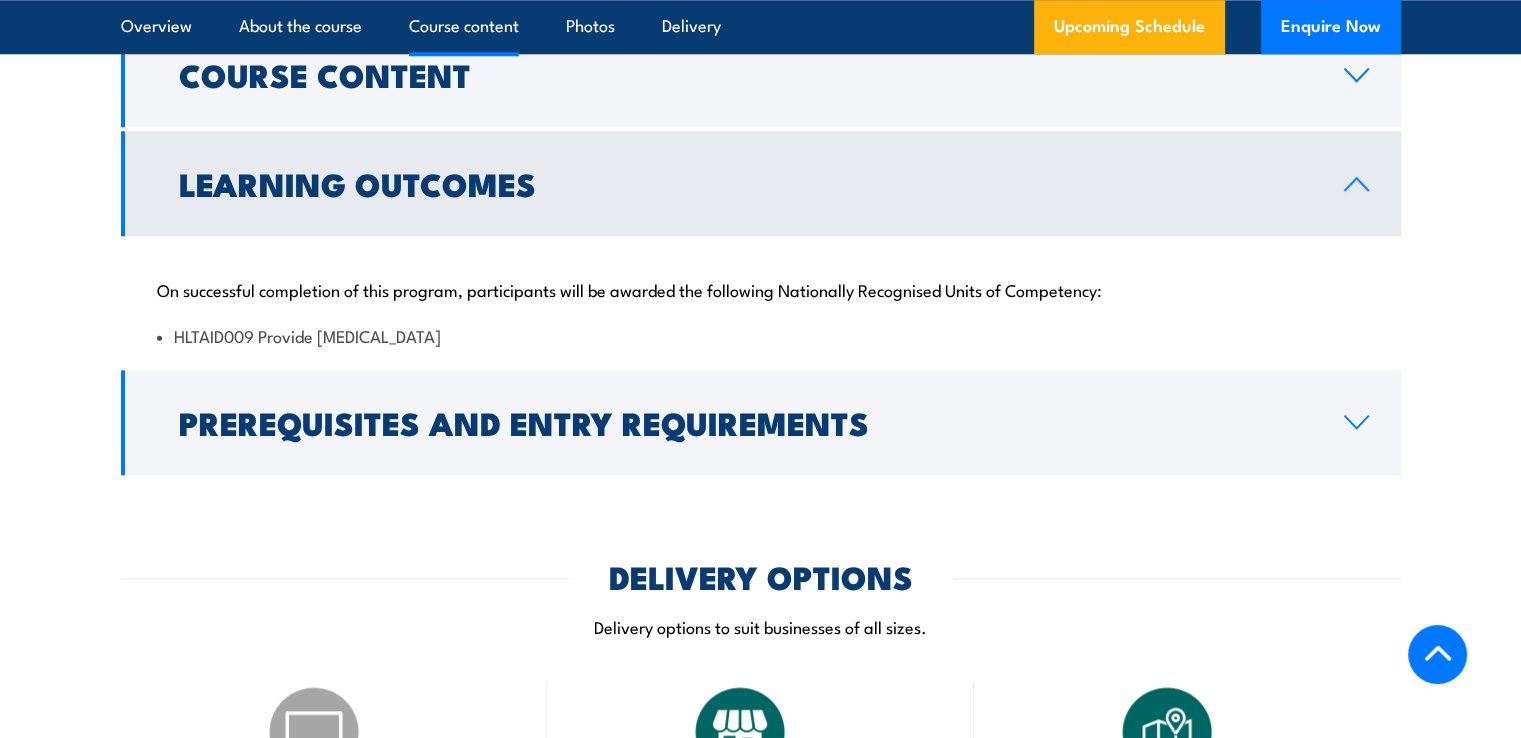 drag, startPoint x: 548, startPoint y: 377, endPoint x: 166, endPoint y: 360, distance: 382.37808 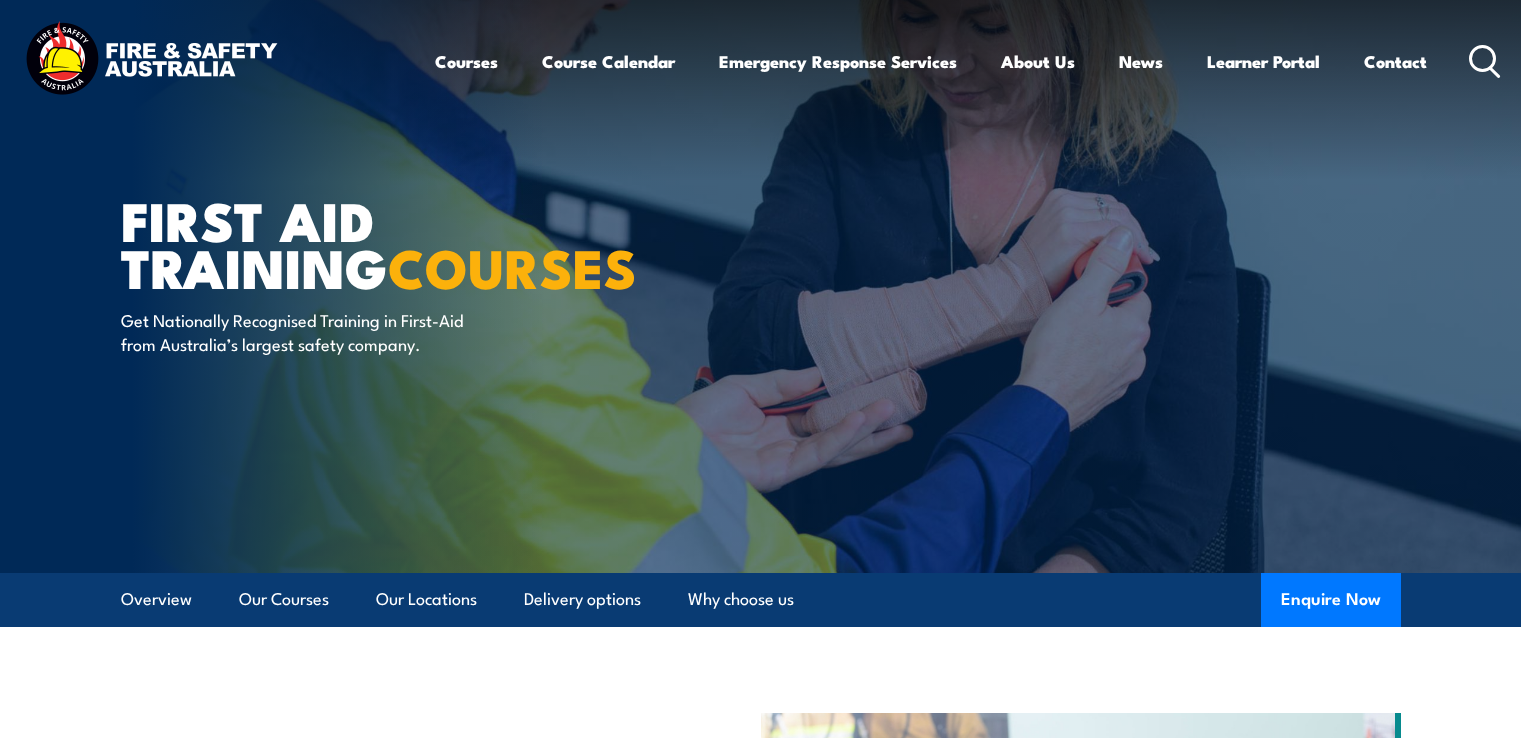 scroll, scrollTop: 1360, scrollLeft: 0, axis: vertical 